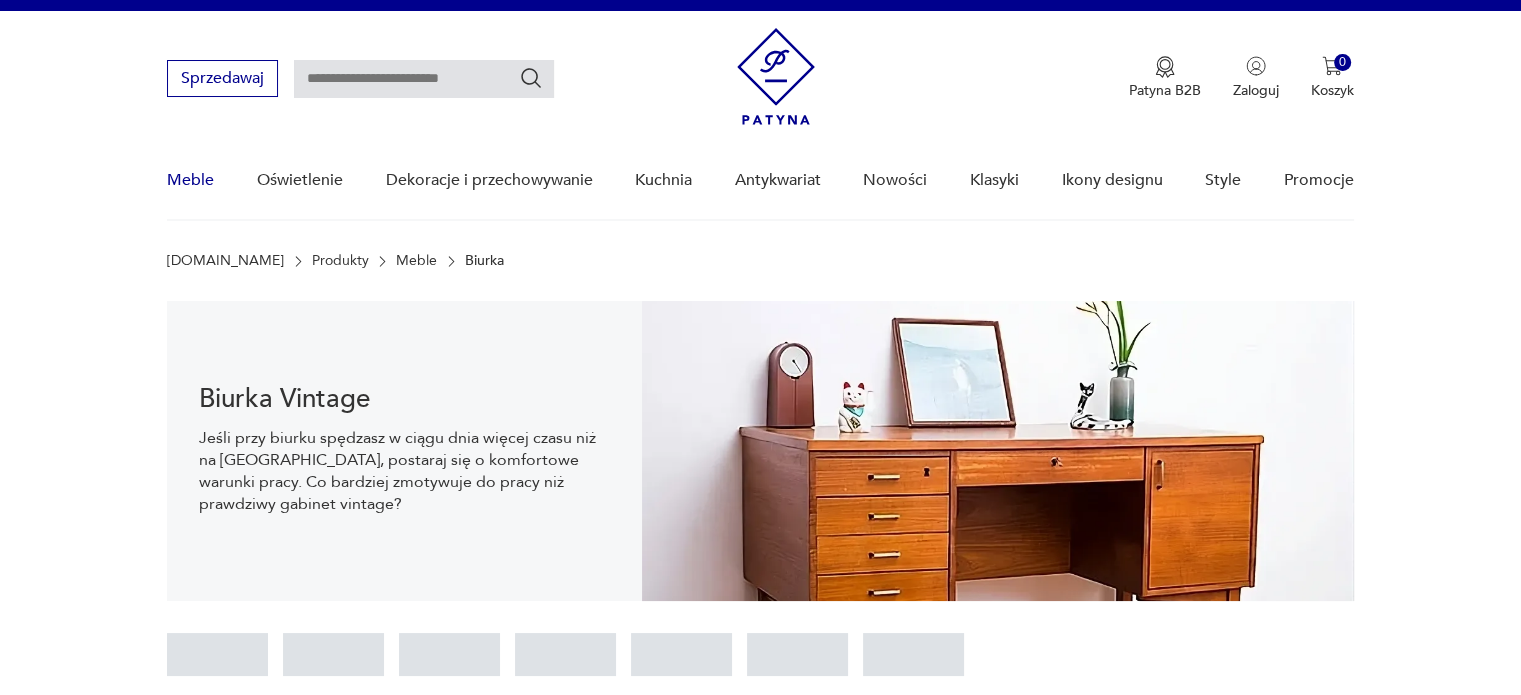 scroll, scrollTop: 29, scrollLeft: 0, axis: vertical 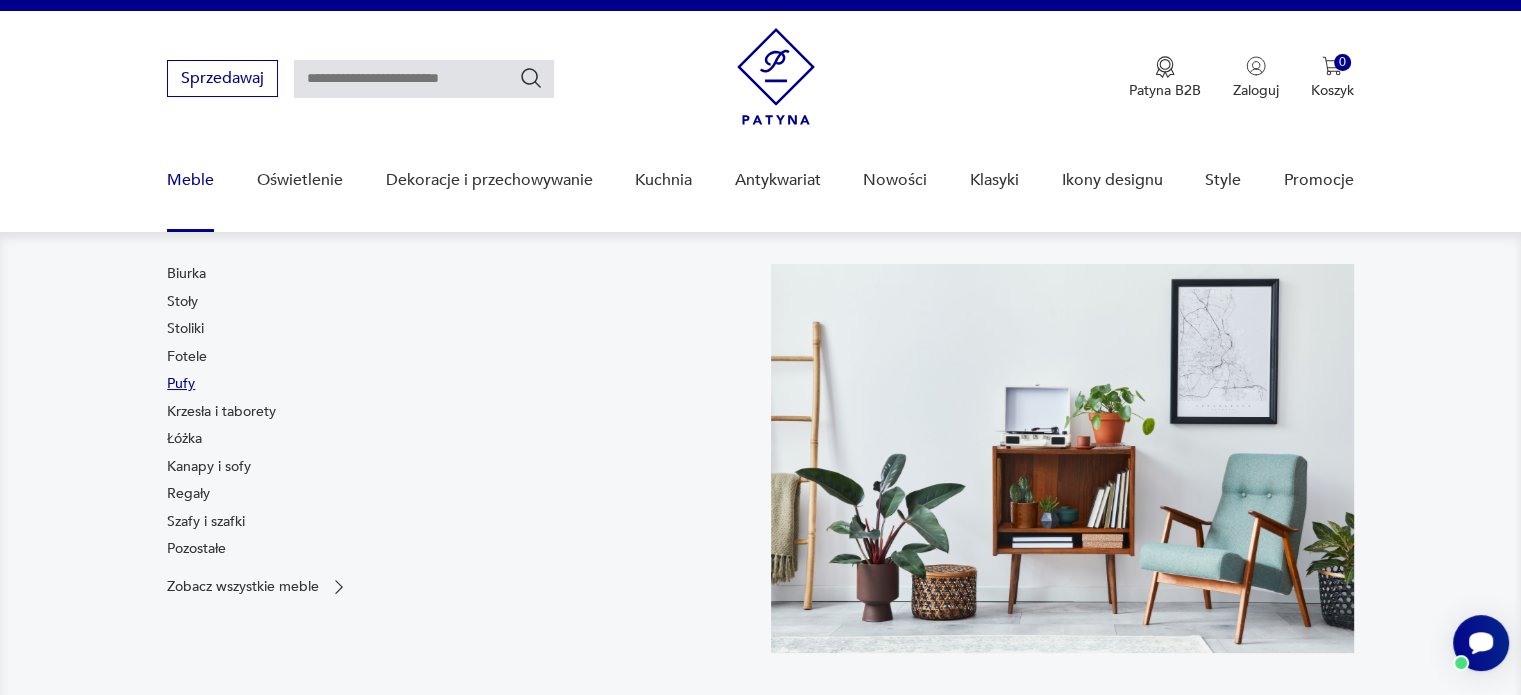 click on "Pufy" at bounding box center (181, 384) 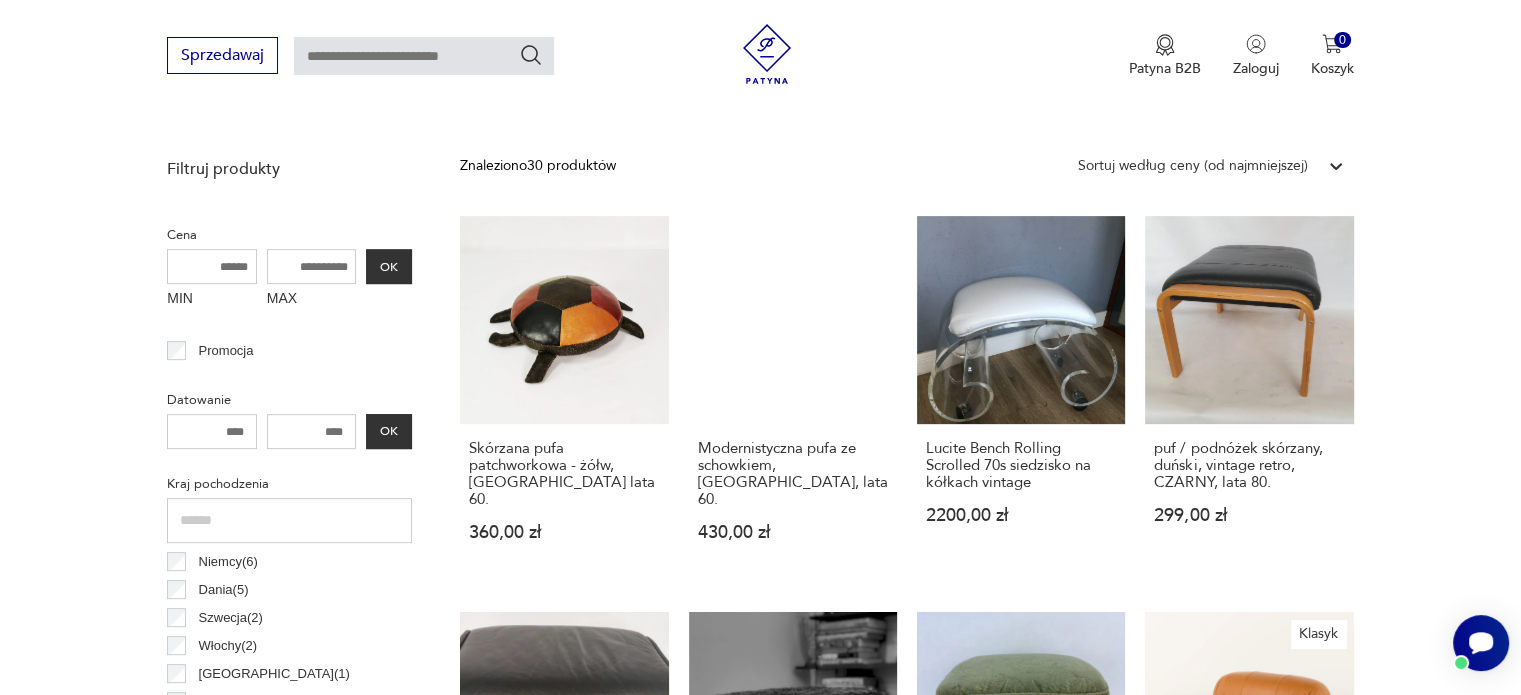 scroll, scrollTop: 1254, scrollLeft: 0, axis: vertical 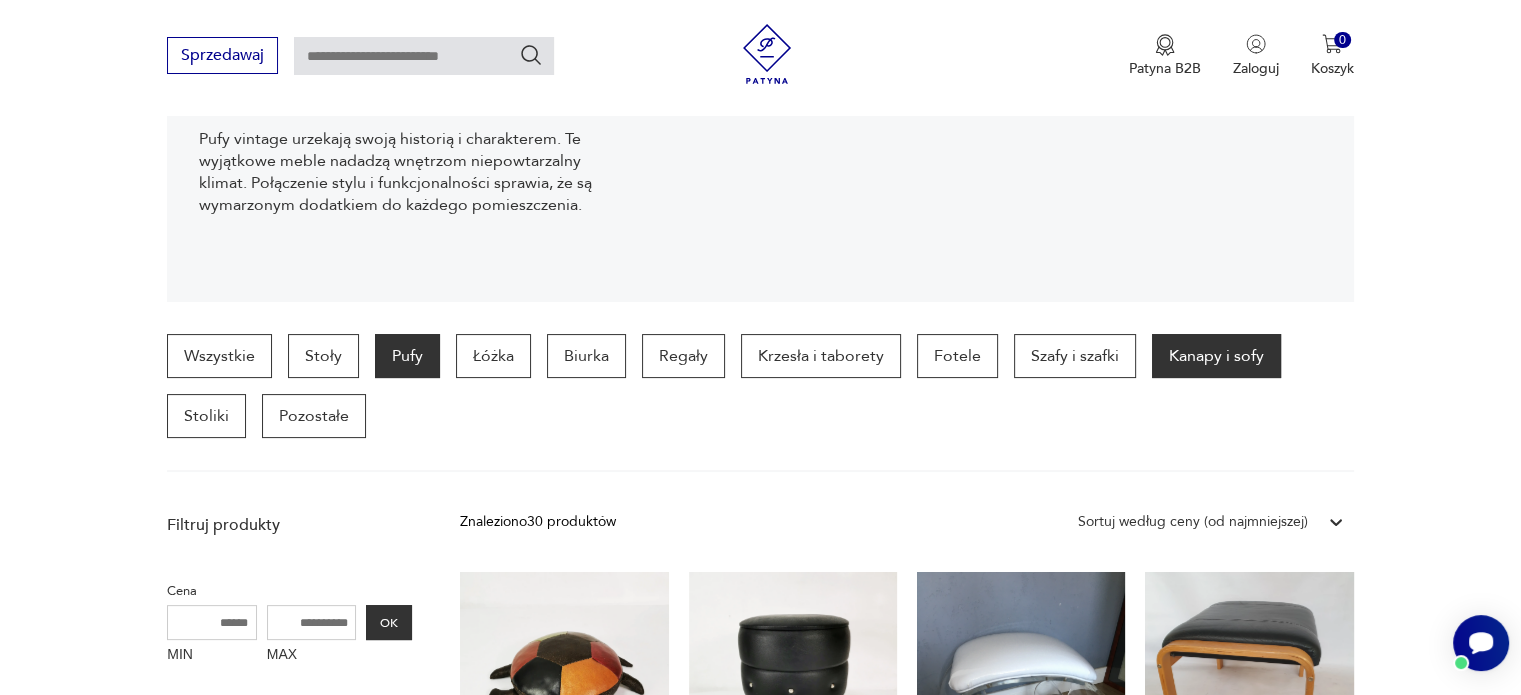 click on "Kanapy i sofy" at bounding box center [1216, 356] 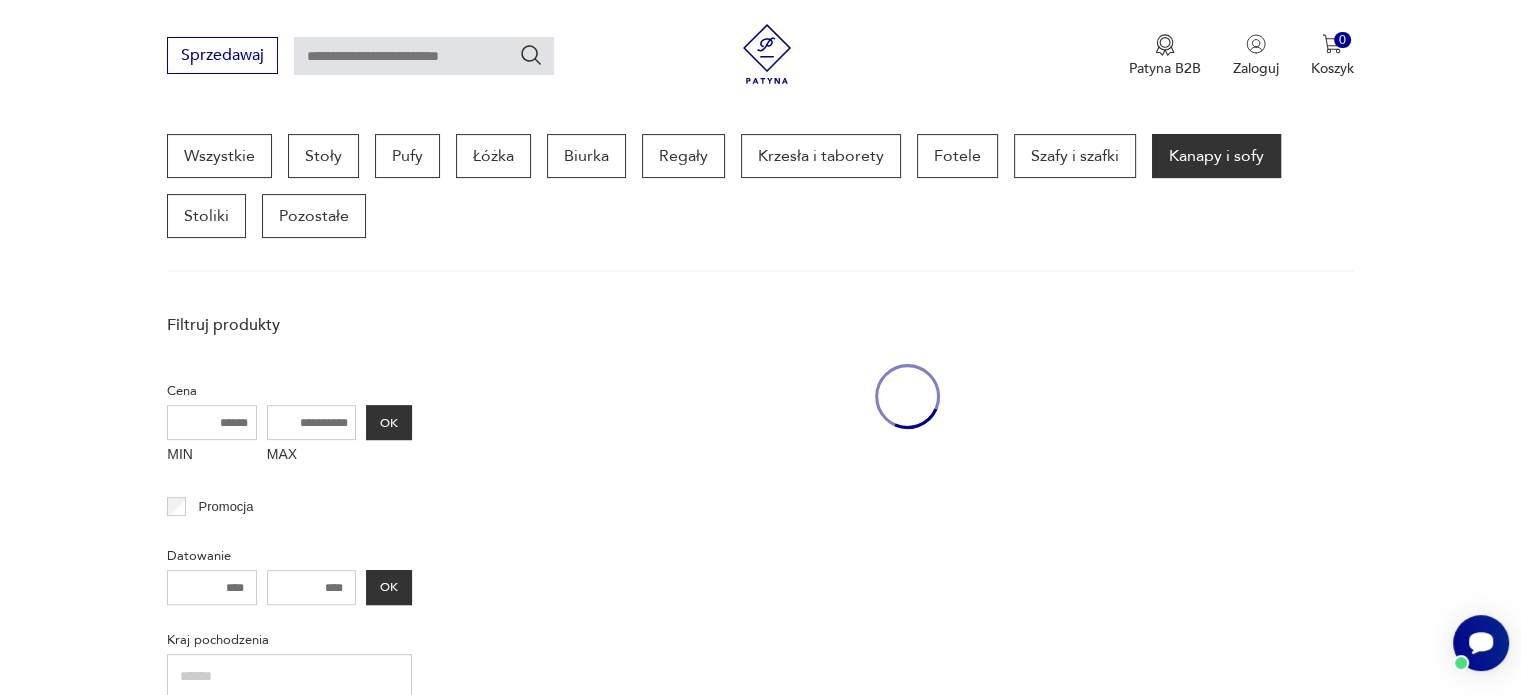 scroll, scrollTop: 530, scrollLeft: 0, axis: vertical 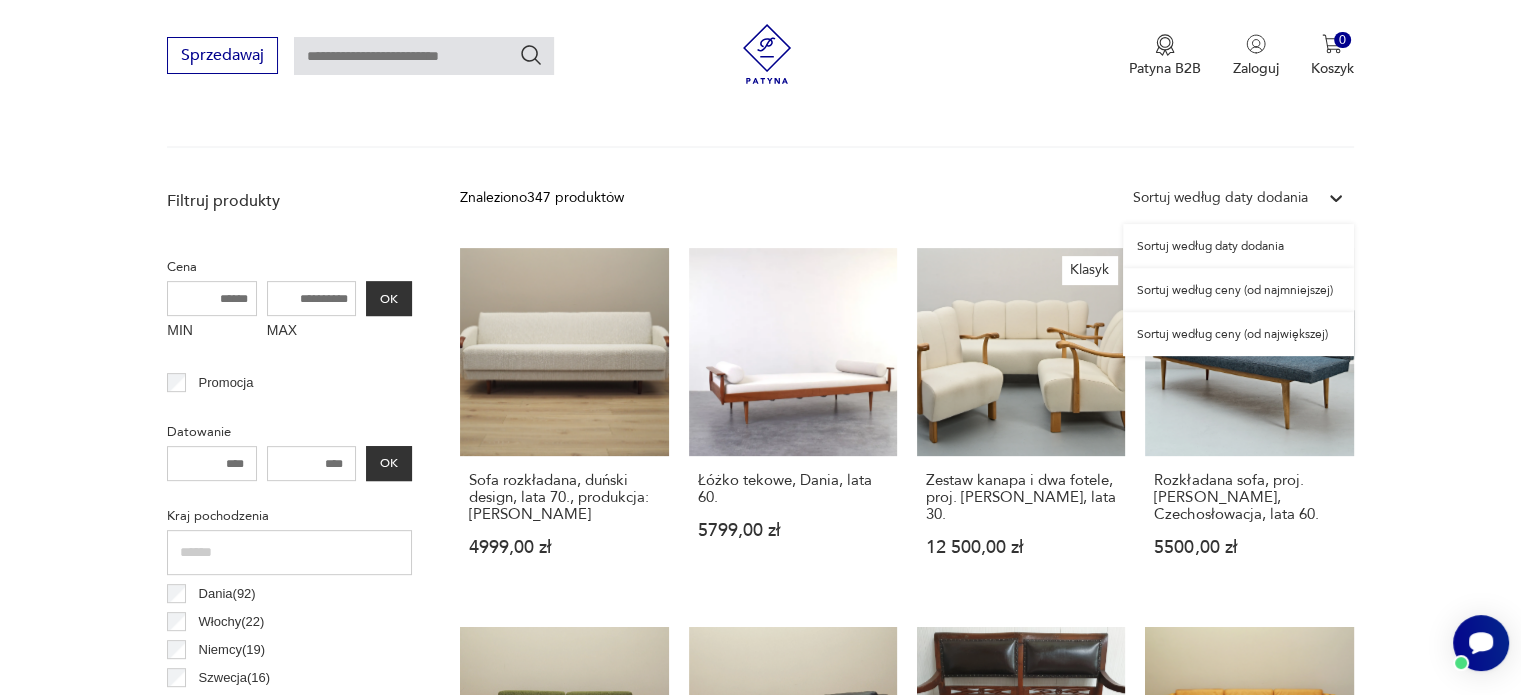 click on "Sortuj według daty dodania" at bounding box center (1220, 198) 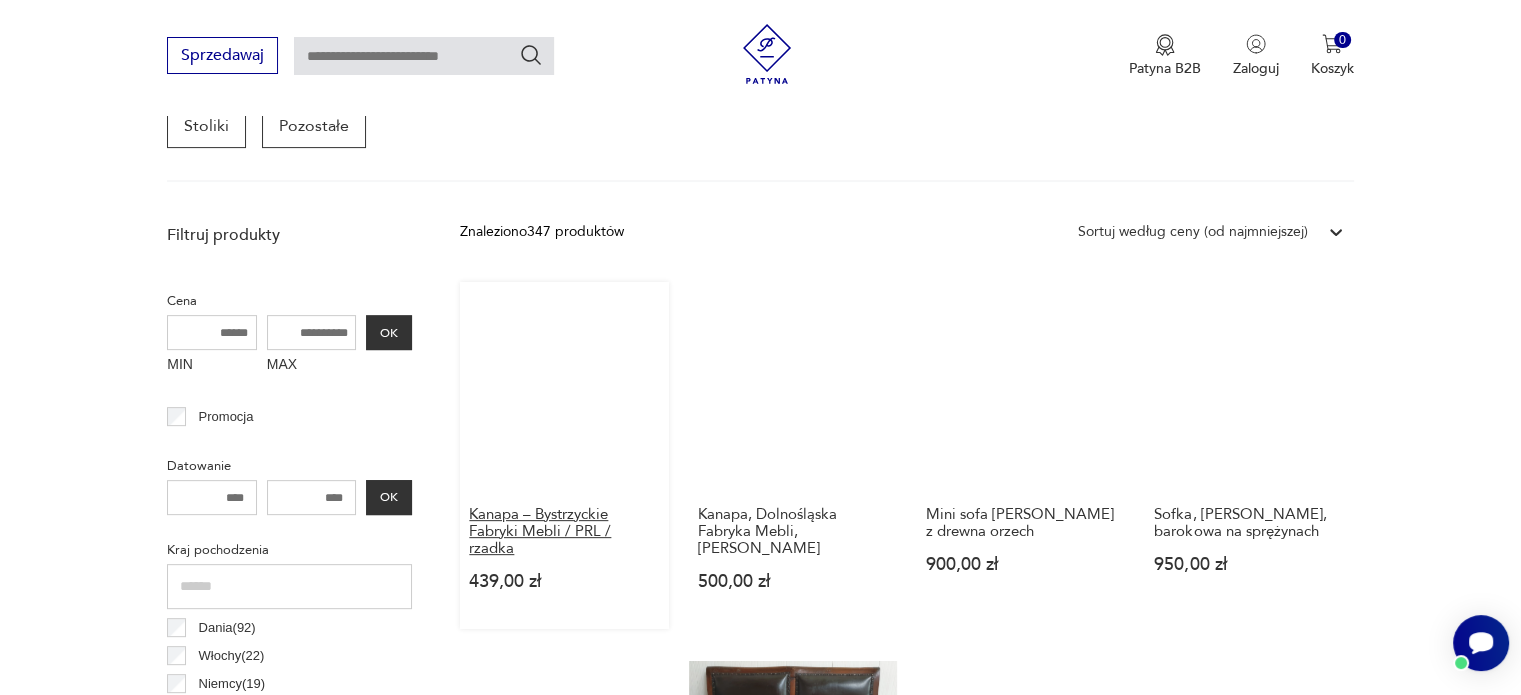 scroll, scrollTop: 730, scrollLeft: 0, axis: vertical 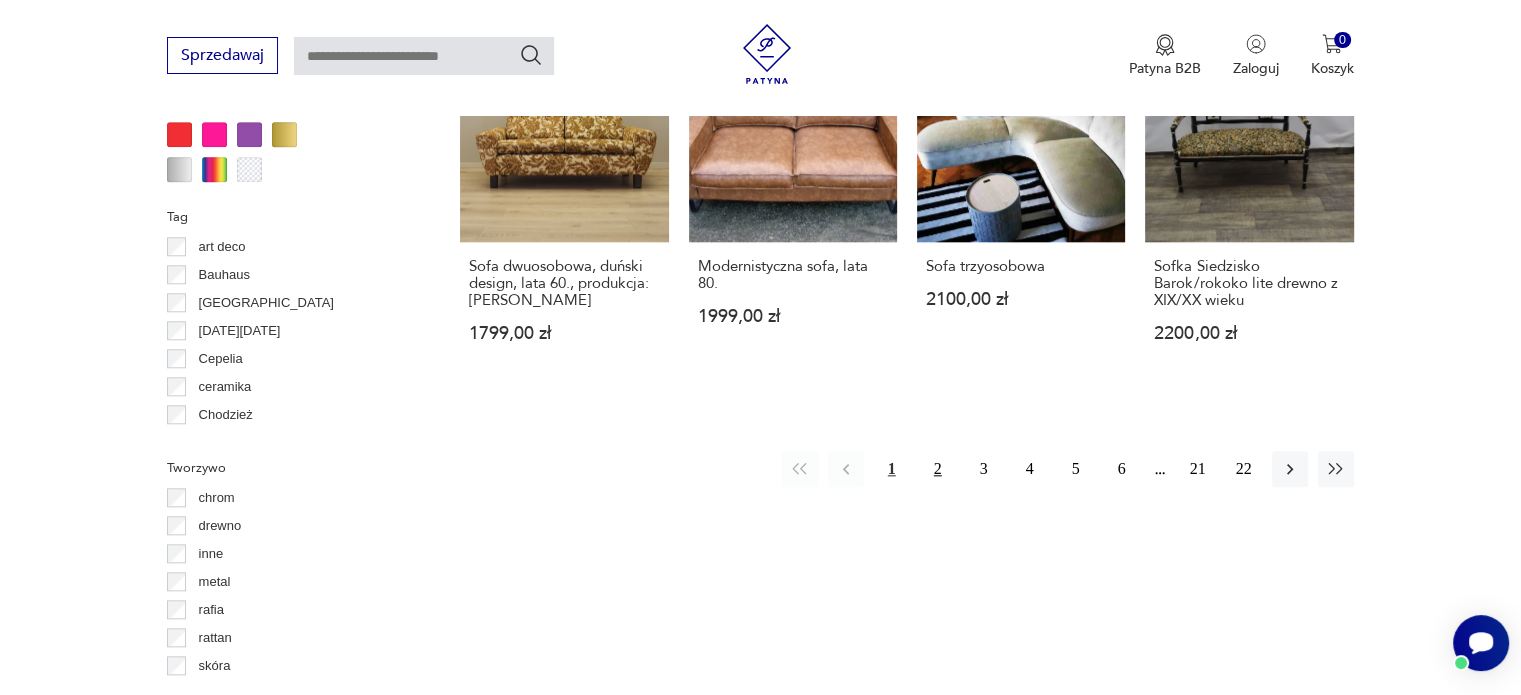 click on "2" at bounding box center (938, 469) 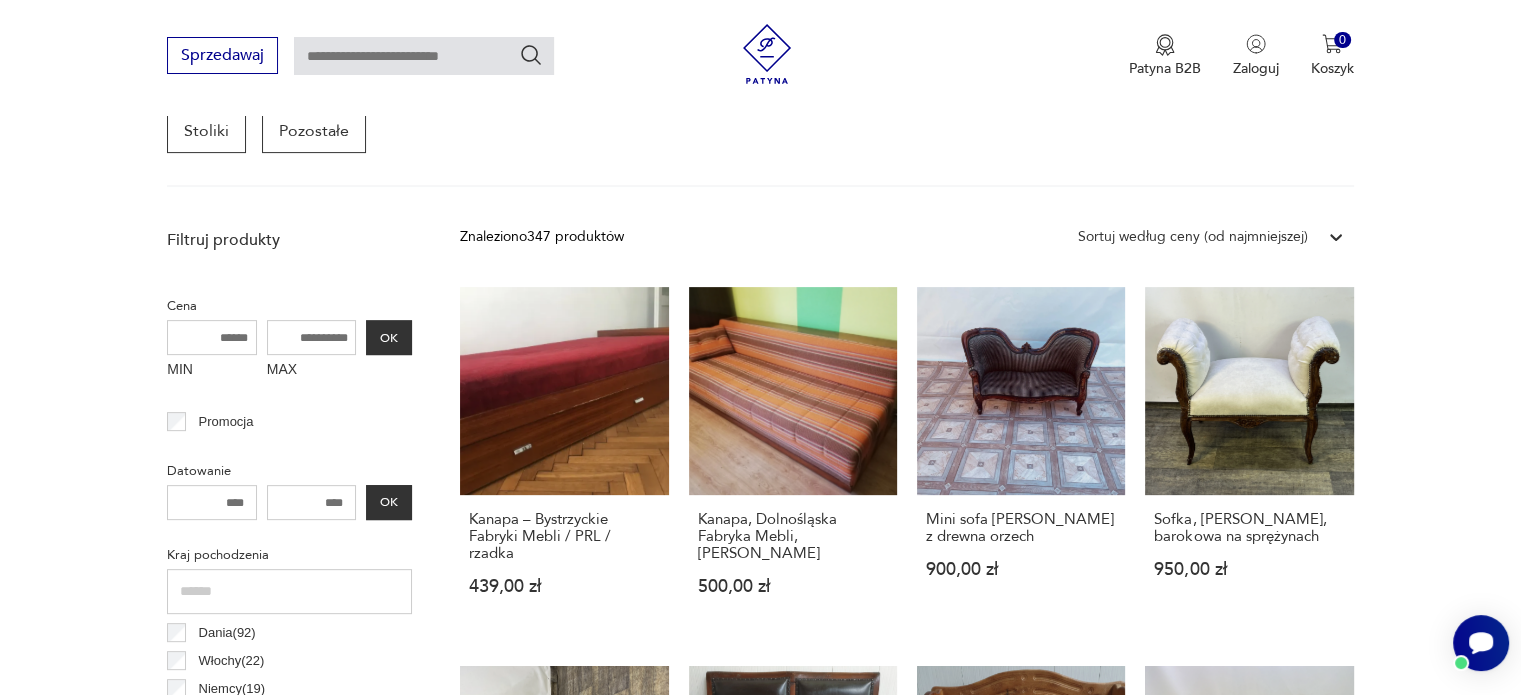 scroll, scrollTop: 530, scrollLeft: 0, axis: vertical 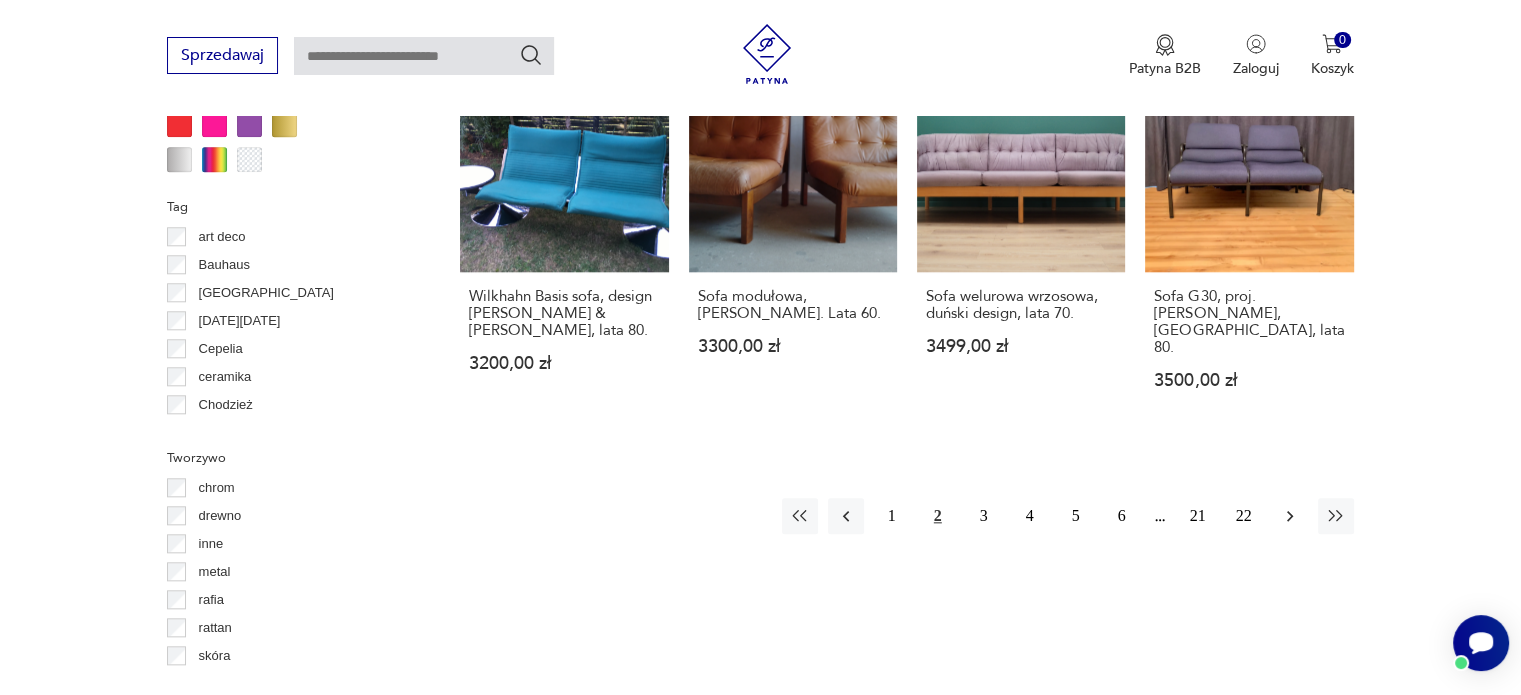 click 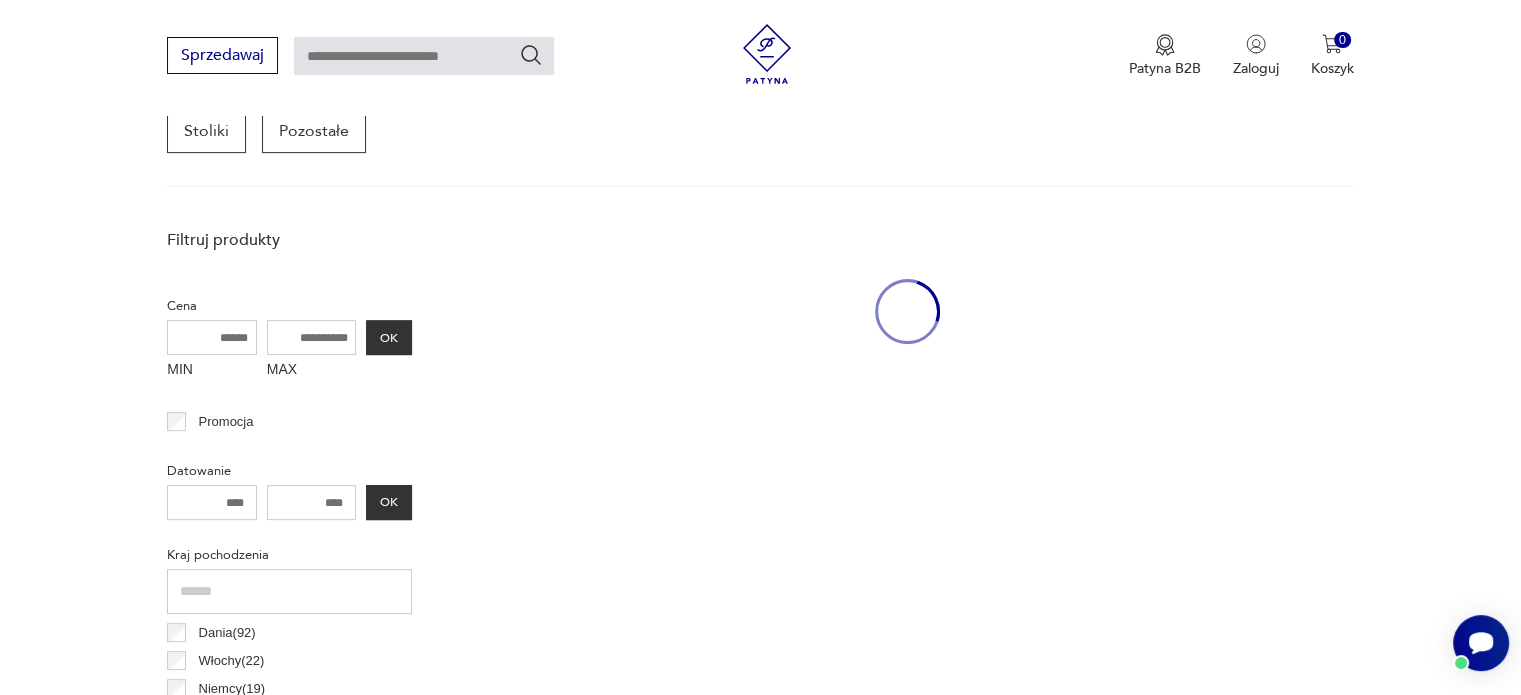 scroll, scrollTop: 530, scrollLeft: 0, axis: vertical 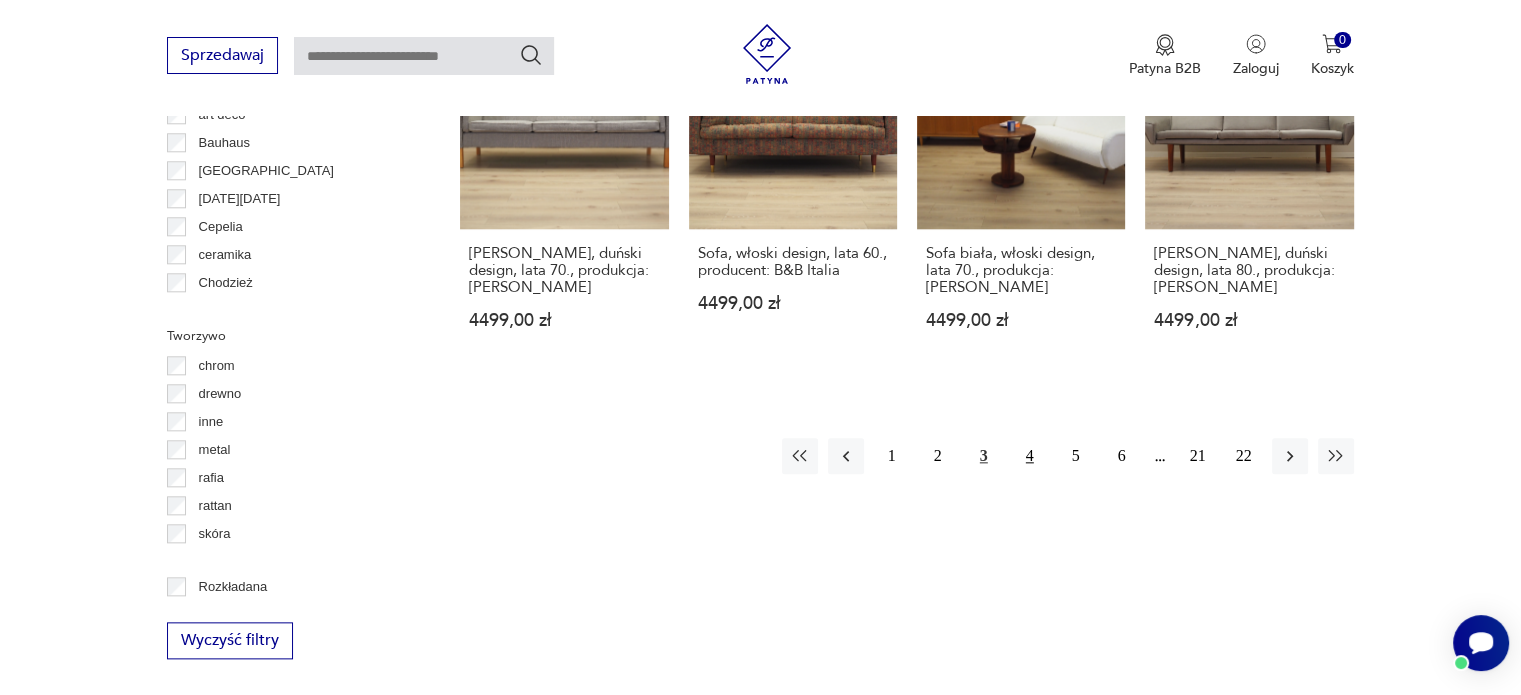 click on "4" at bounding box center [1030, 456] 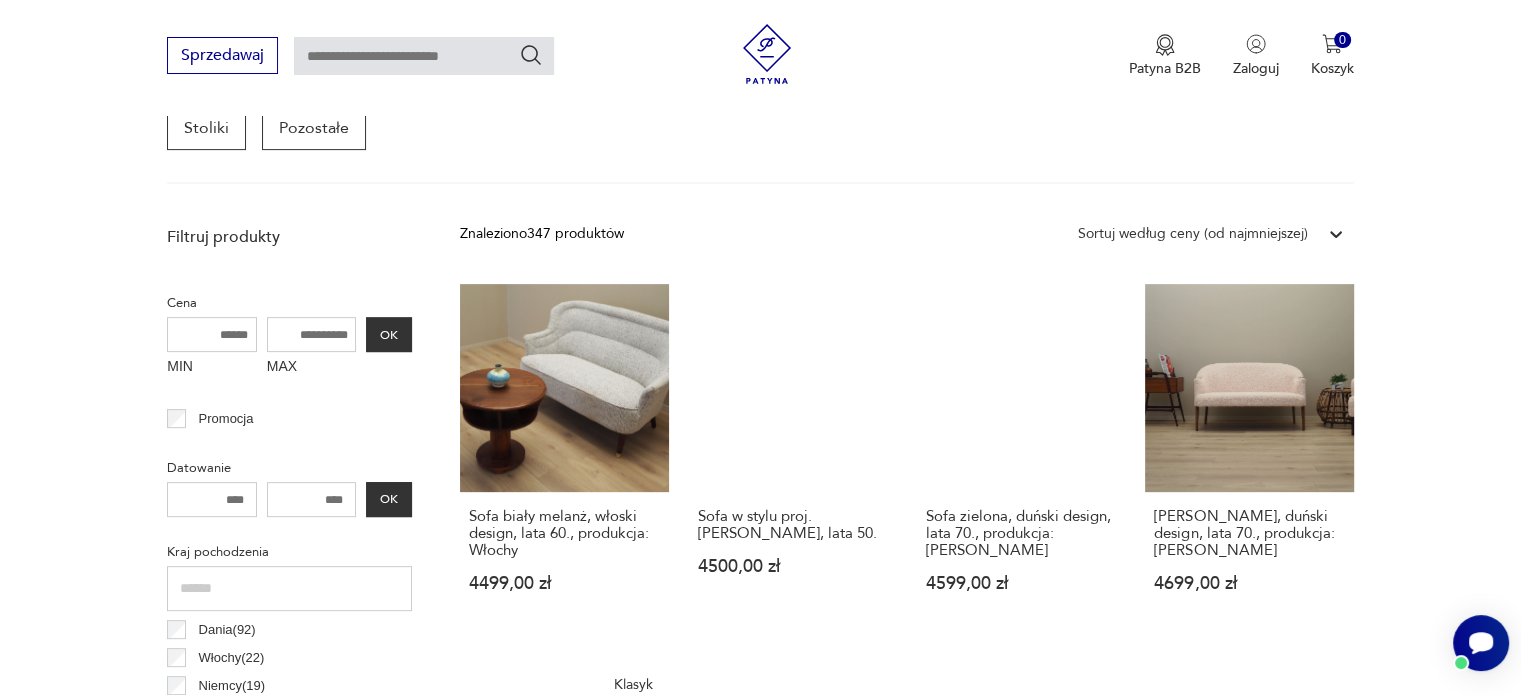 scroll, scrollTop: 649, scrollLeft: 0, axis: vertical 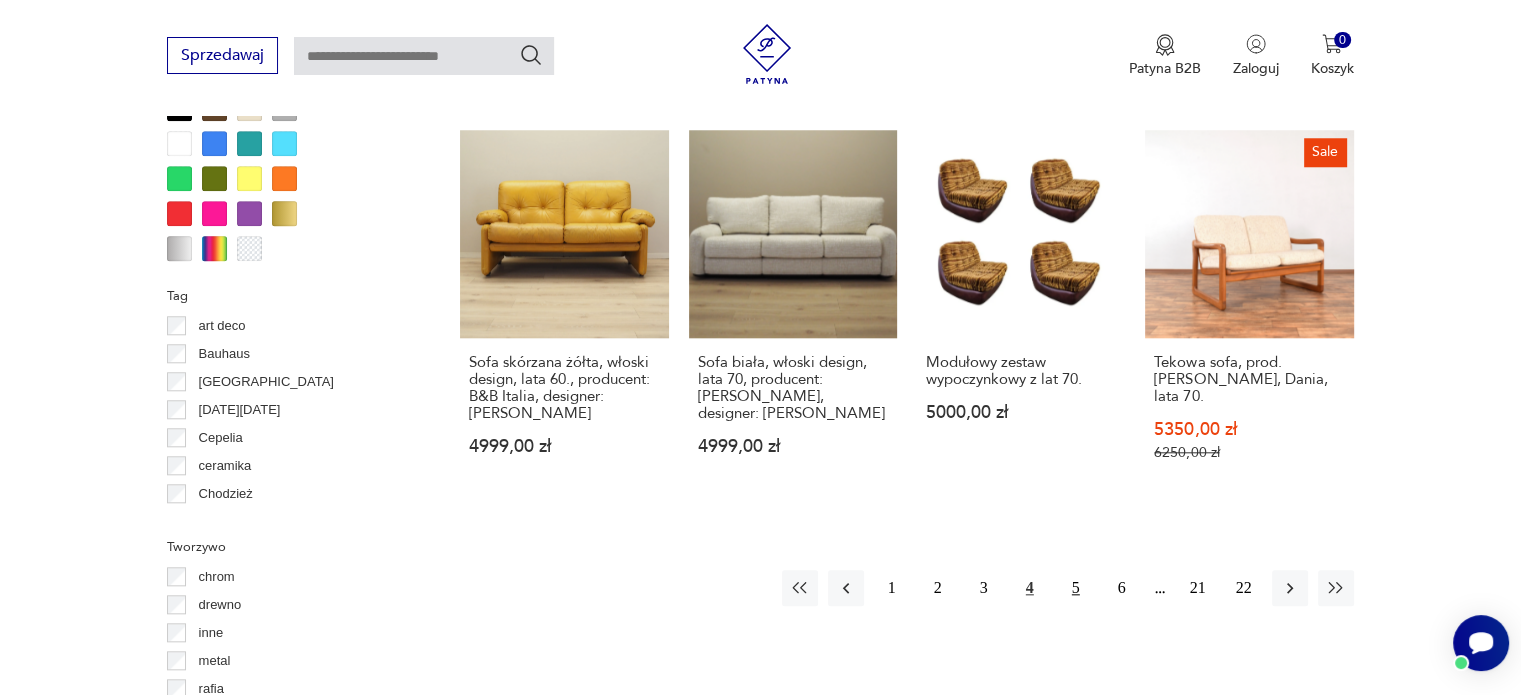 click on "5" at bounding box center (1076, 588) 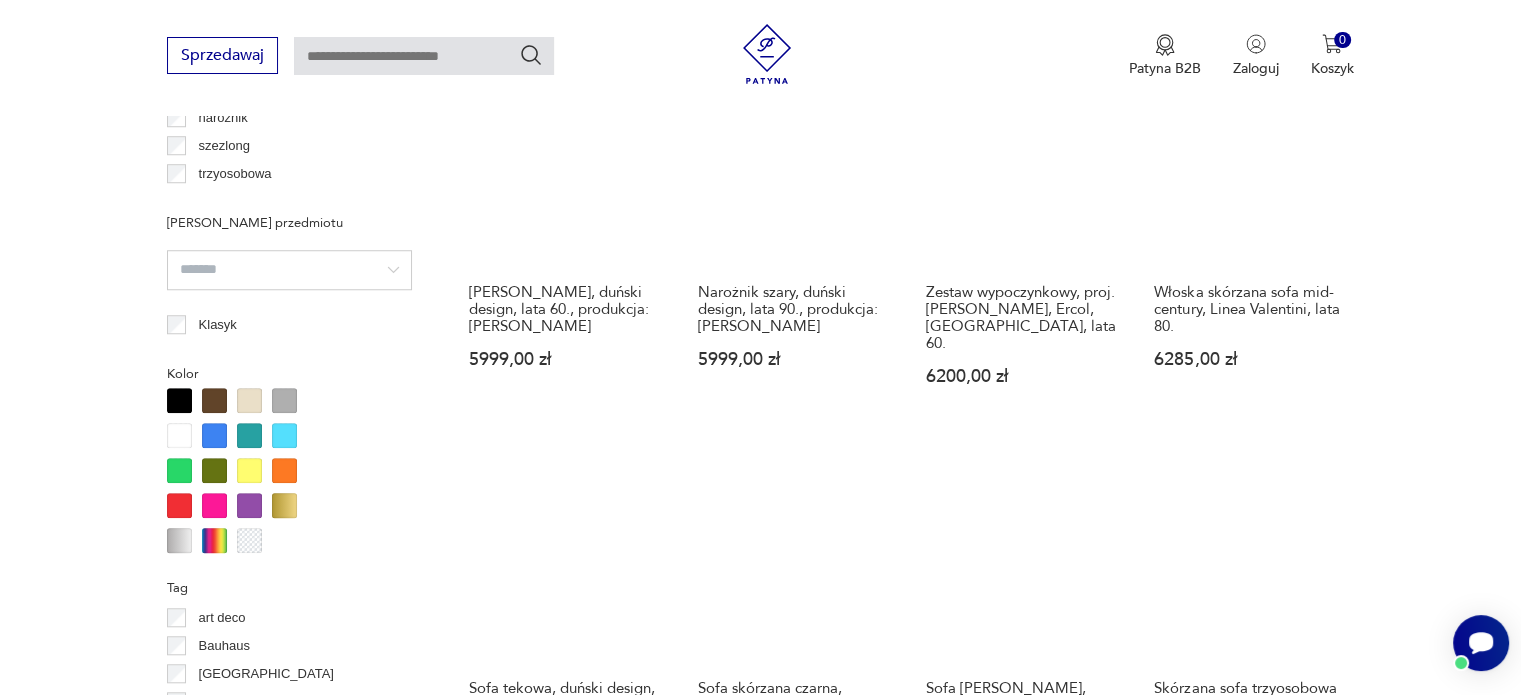 scroll, scrollTop: 1671, scrollLeft: 0, axis: vertical 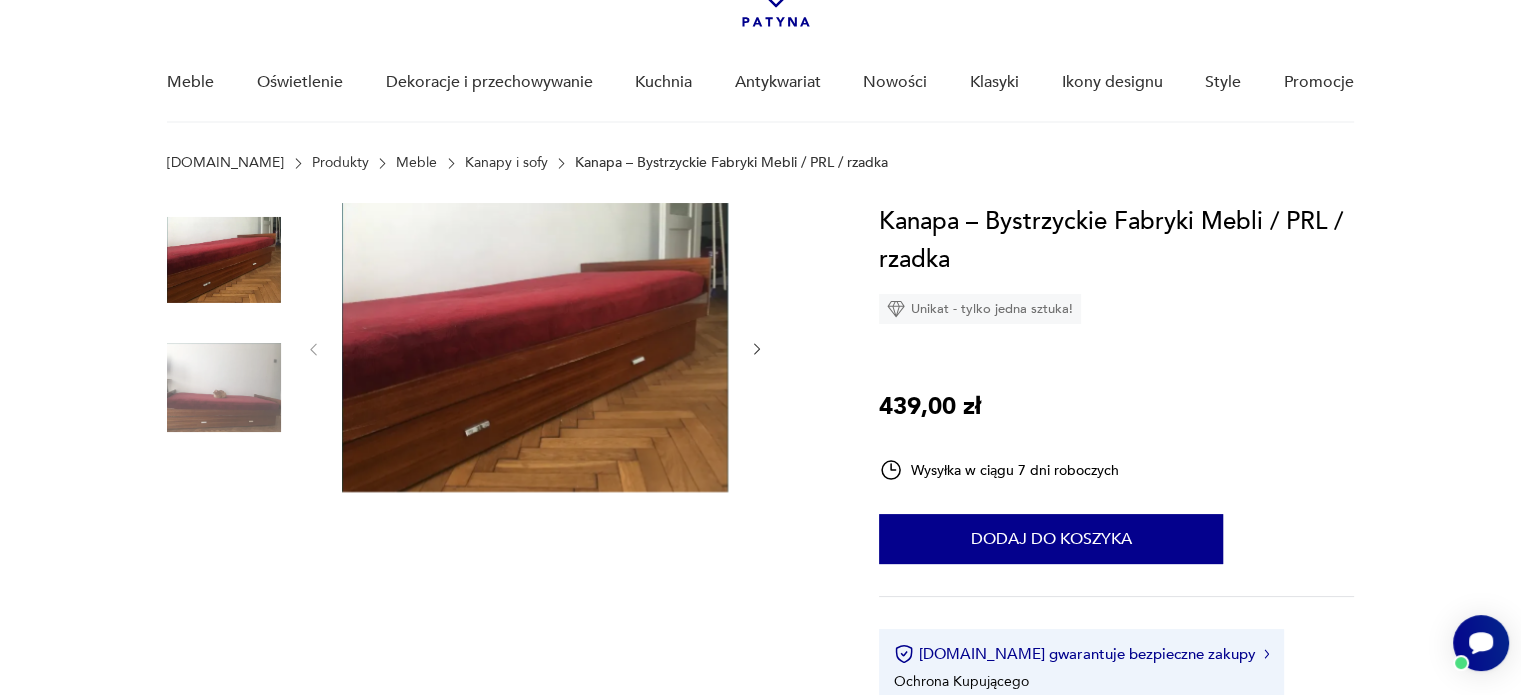 click at bounding box center (224, 388) 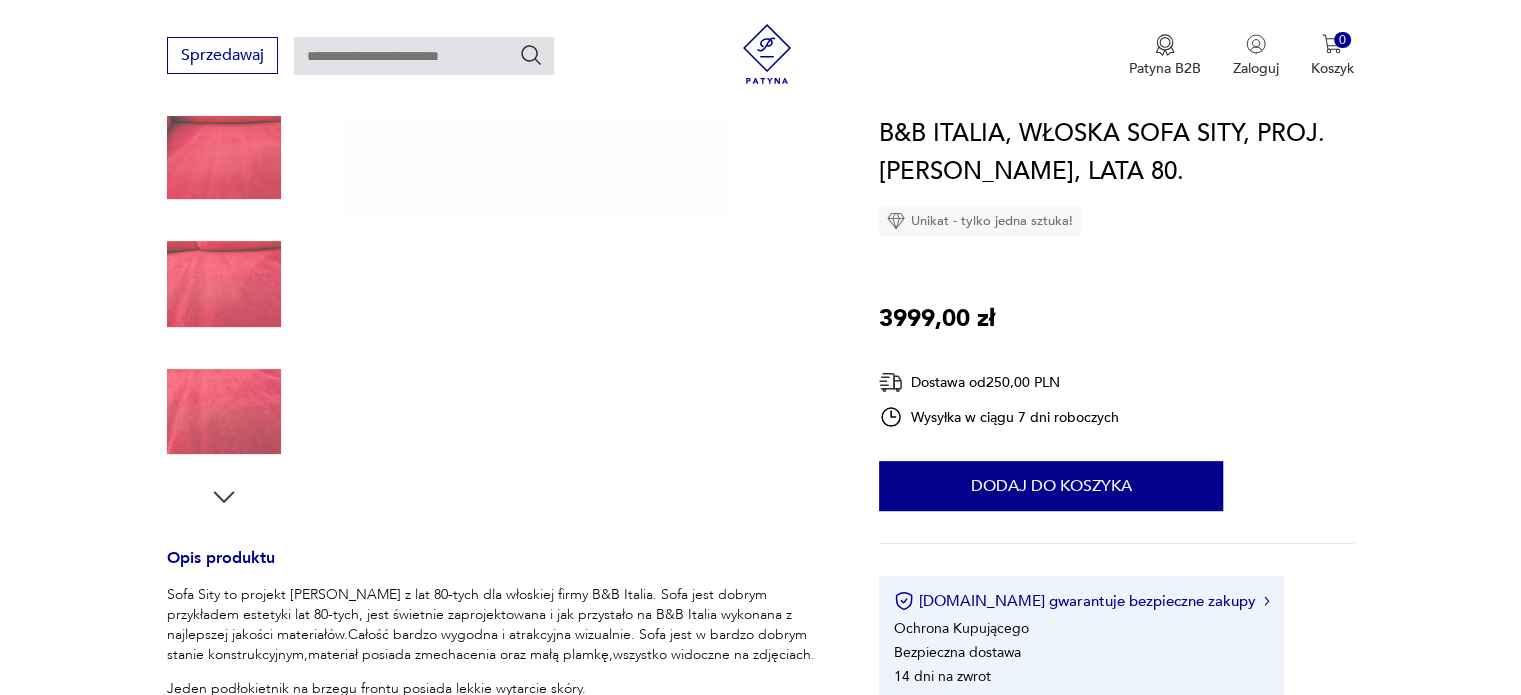 scroll, scrollTop: 0, scrollLeft: 0, axis: both 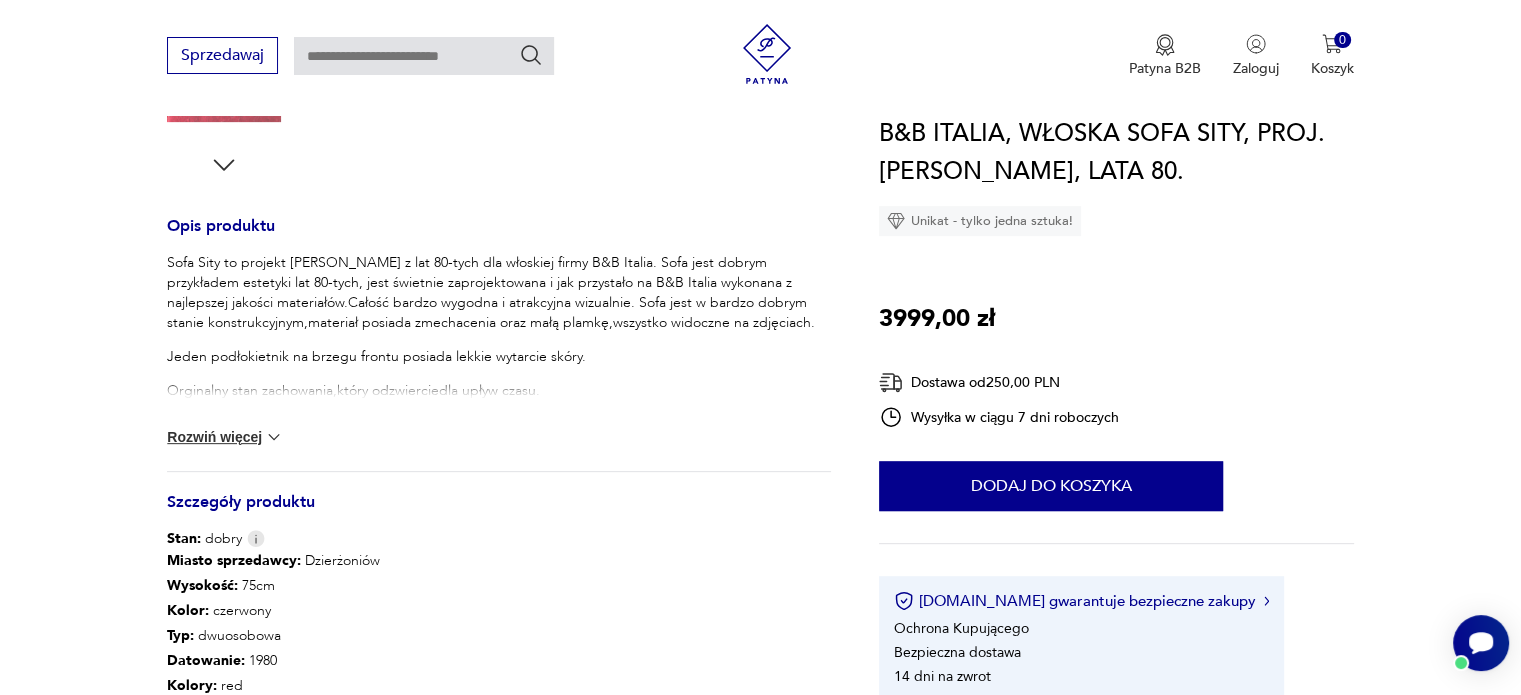 click on "Cenimy prywatność użytkowników Używamy plików cookie, aby poprawić jakość przeglądania, wyświetlać reklamy lub treści dostosowane do indywidualnych potrzeb użytkowników oraz analizować ruch na stronie. Kliknięcie przycisku „Akceptuj wszystkie” oznacza zgodę na wykorzystywanie przez nas plików cookie. Ustawienia    Akceptuję wszystkie Dostosuj preferencje dotyczące zgody   Używamy plików cookie, aby pomóc użytkownikom w sprawnej nawigacji i wykonywaniu określonych funkcji. Szczegółowe informacje na temat wszystkich plików cookie odpowiadających poszczególnym kategoriom zgody znajdują się poniżej. Pliki cookie sklasyfikowane jako „niezbędne” są przechowywane w przeglądarce użytkownika, ponieważ są niezbędne do włączenia podstawowych funkcji witryny....  Pokaż więcej Niezbędne Zawsze aktywne Plik cookie connect.sid Czas trwania 10 godzin Opis This cookie is used for authentication and for secure log-in. It registers the log-in information.  Plik cookie Opis" at bounding box center (760, 1394) 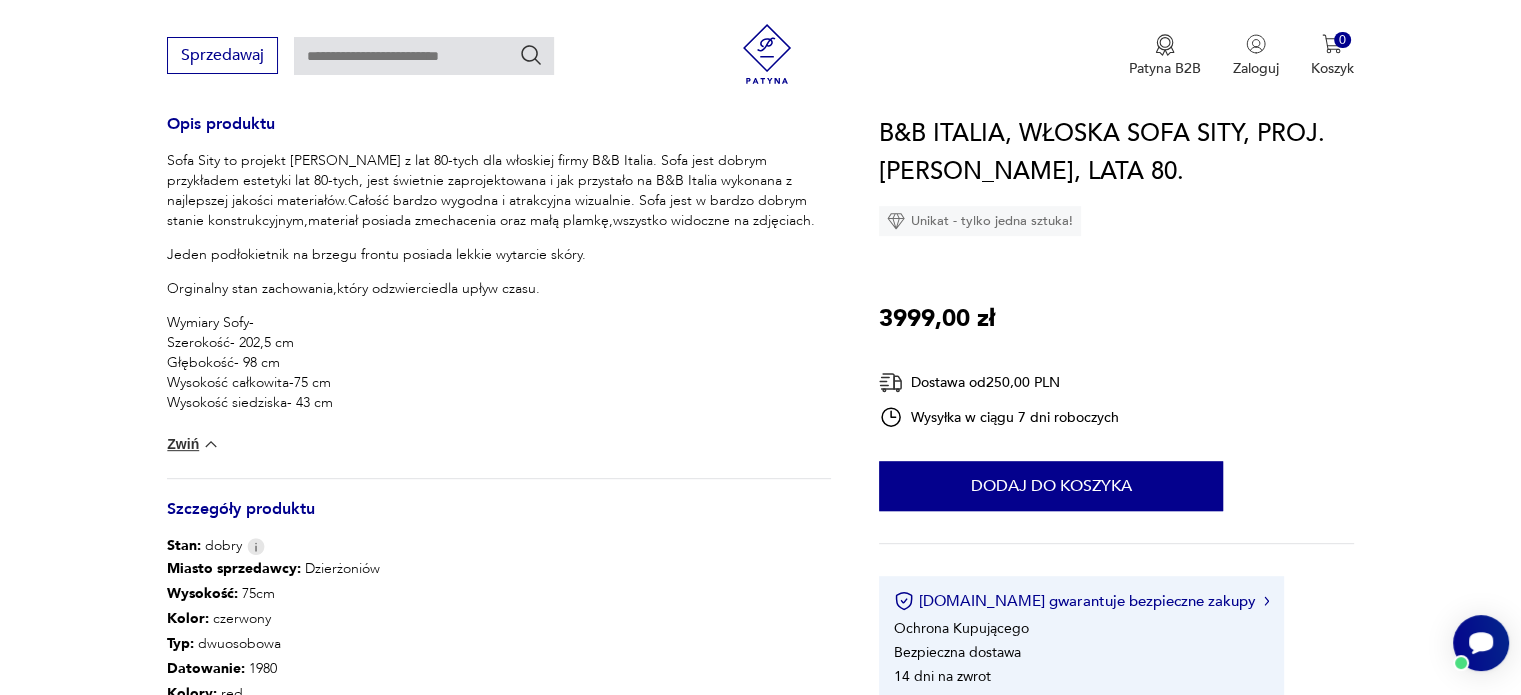 scroll, scrollTop: 930, scrollLeft: 0, axis: vertical 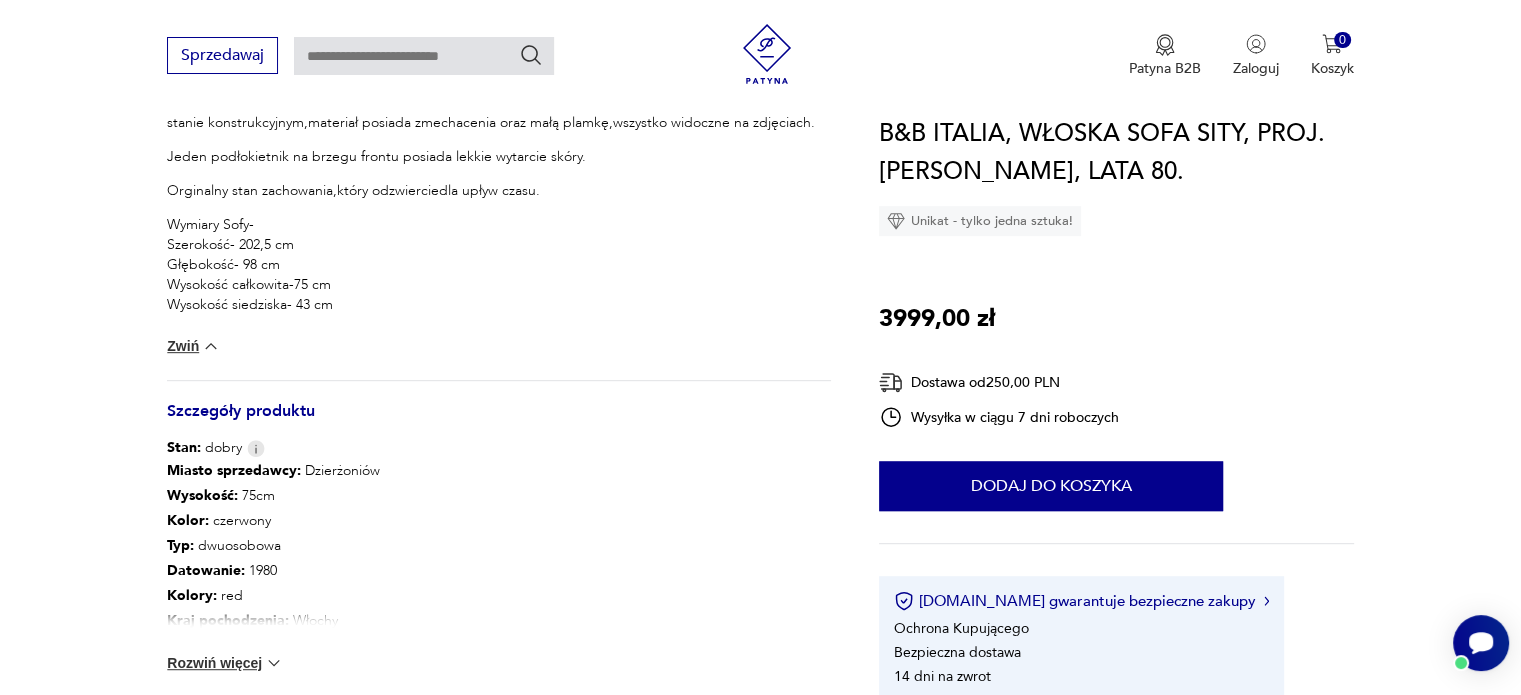 click at bounding box center (274, 663) 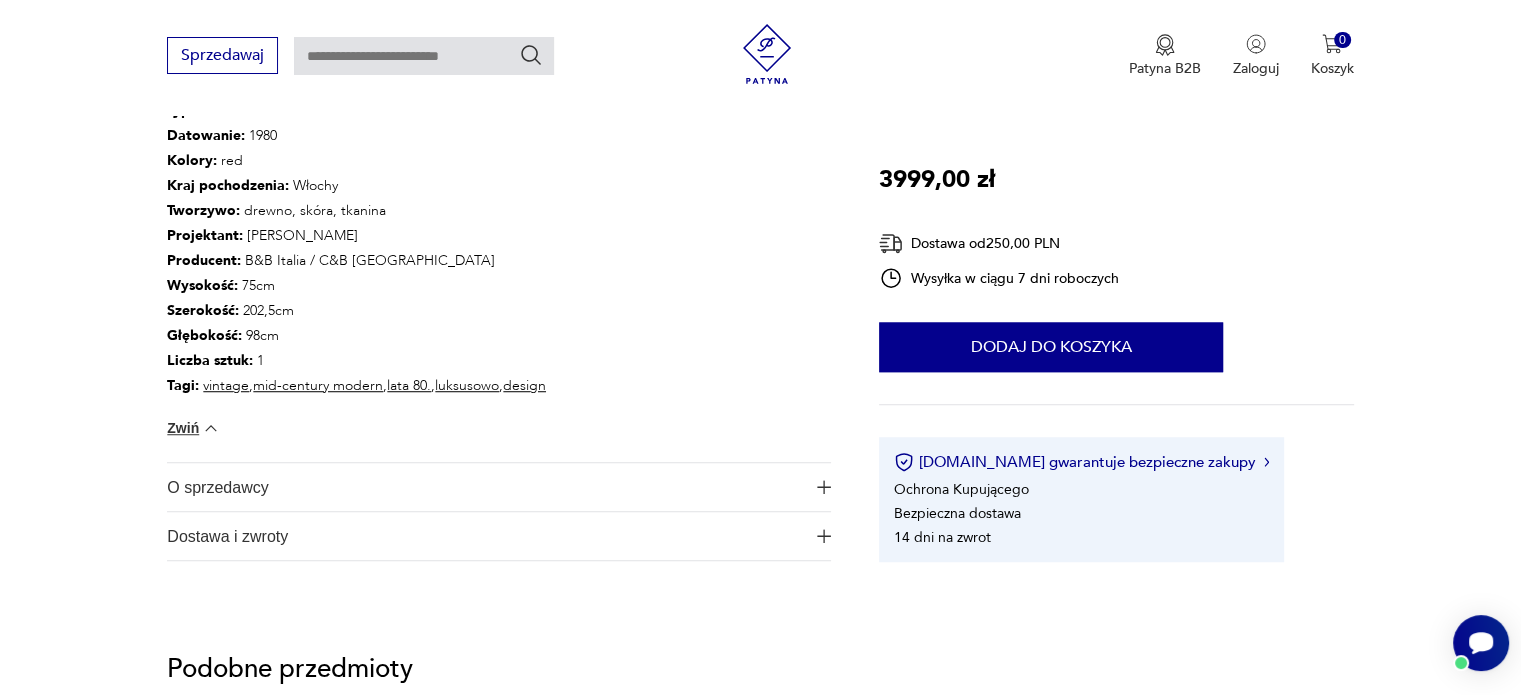 scroll, scrollTop: 1430, scrollLeft: 0, axis: vertical 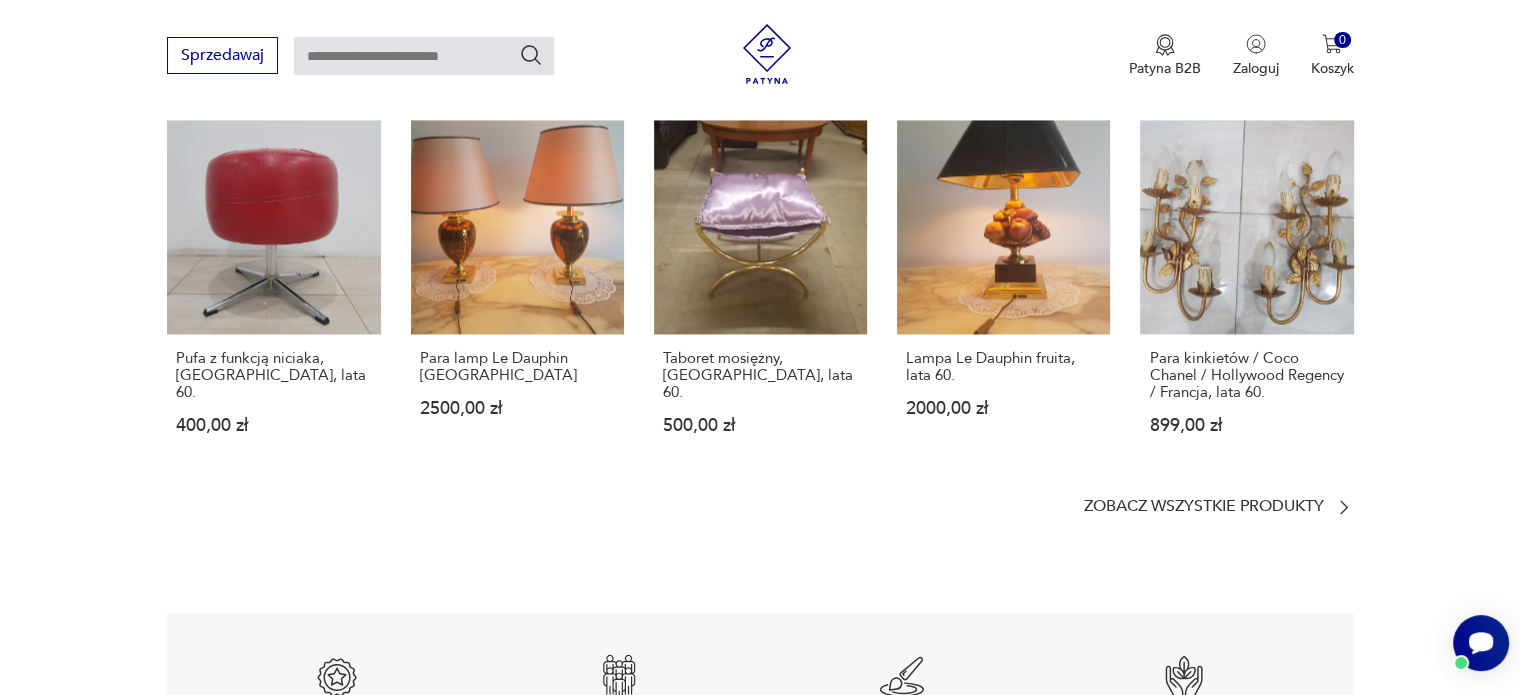 drag, startPoint x: 1535, startPoint y: 75, endPoint x: 668, endPoint y: 543, distance: 985.2477 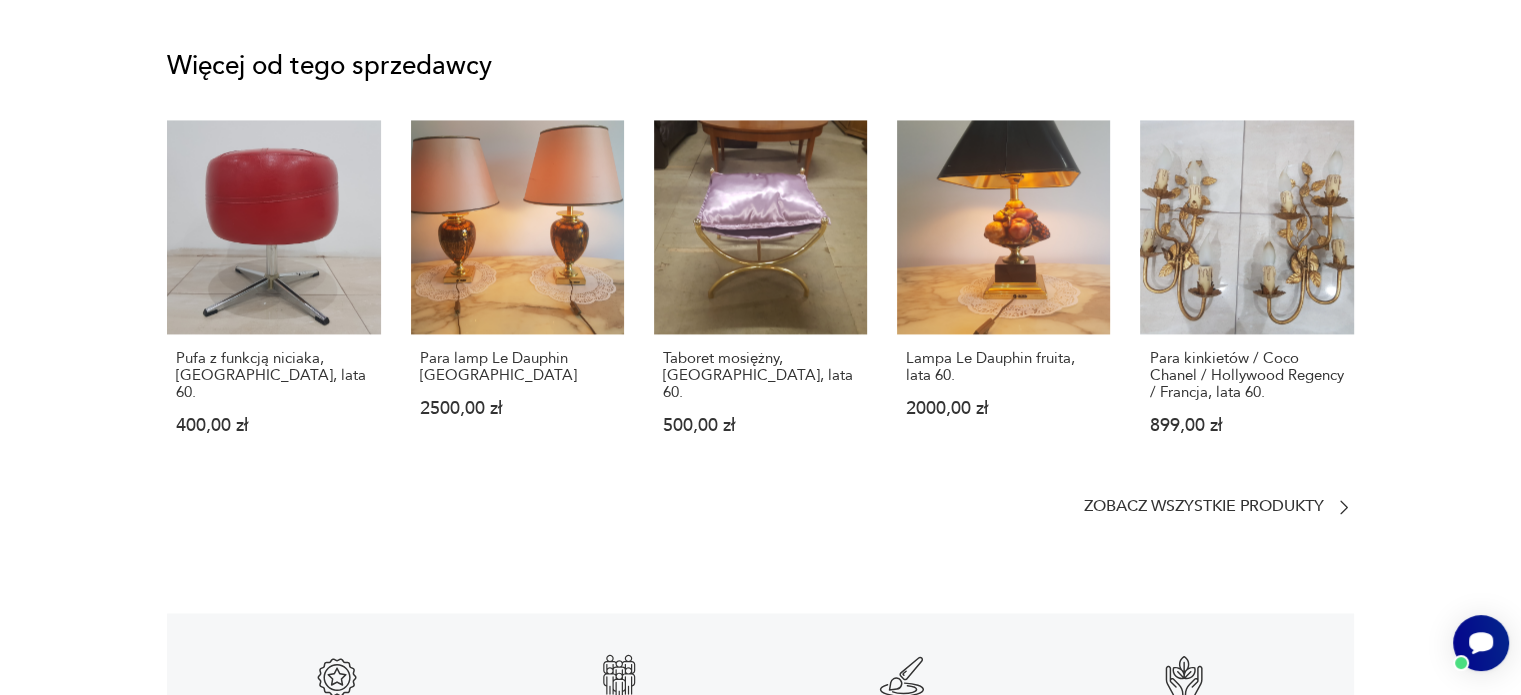scroll, scrollTop: 0, scrollLeft: 0, axis: both 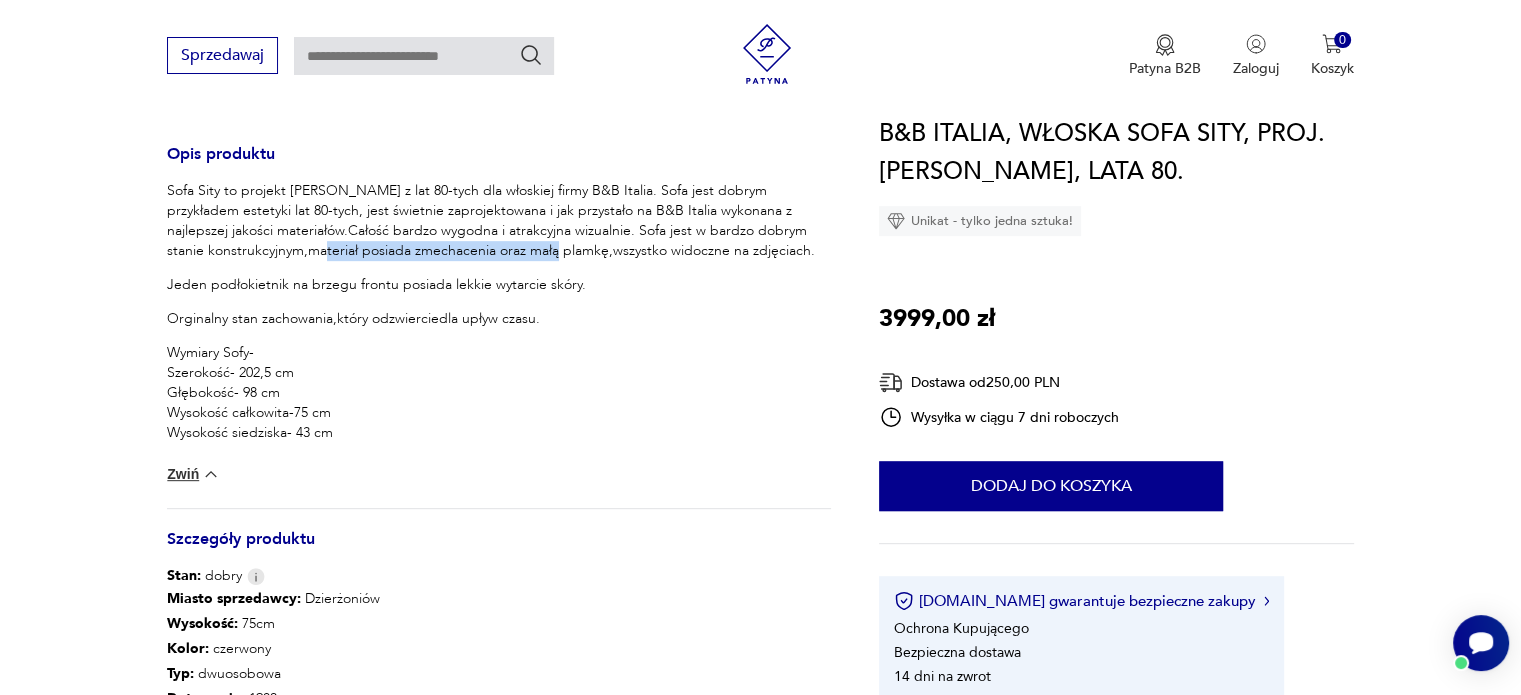 drag, startPoint x: 256, startPoint y: 253, endPoint x: 494, endPoint y: 253, distance: 238 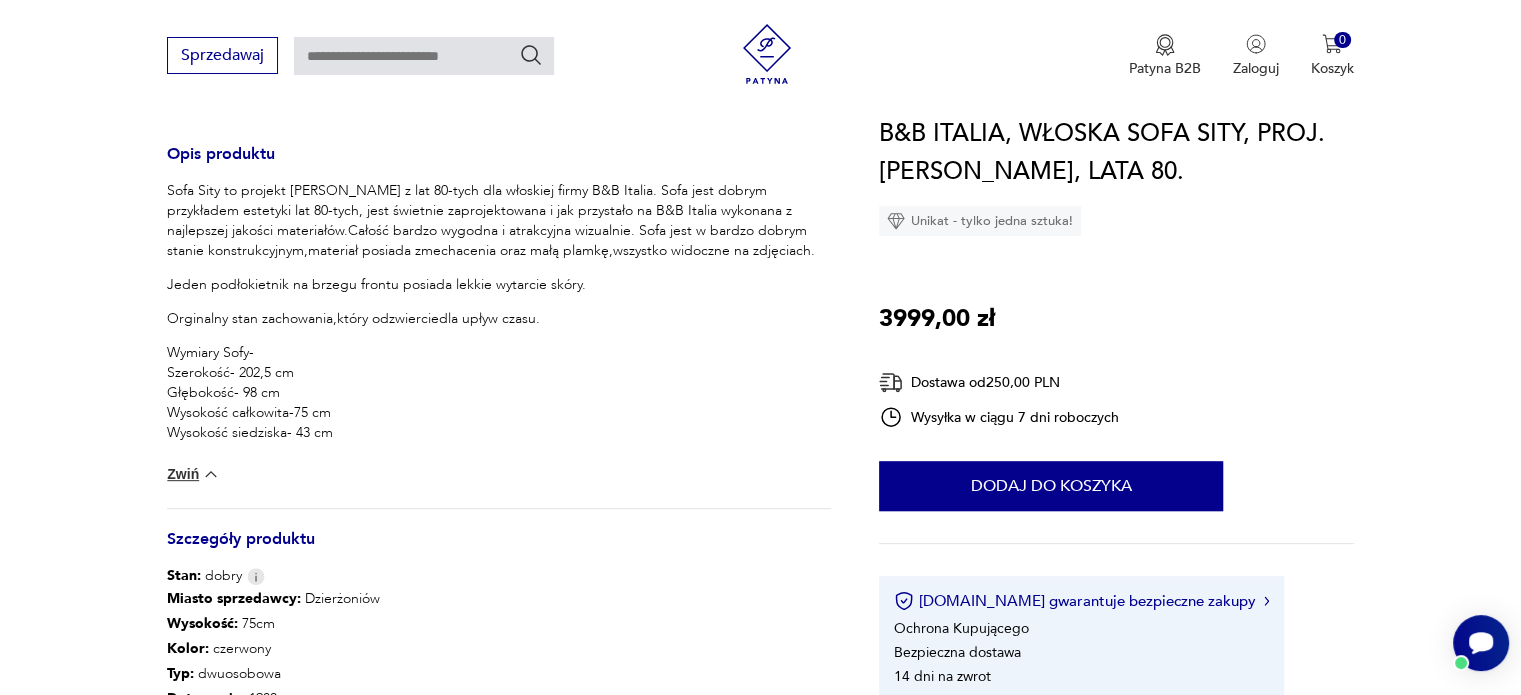 click on "Sofa Sity to projekt Antonio Citterio z lat 80-tych dla włoskiej firmy B&B Italia. Sofa jest dobrym przykładem estetyki lat 80-tych, jest świetnie zaprojektowana i jak przystało na B&B Italia wykonana z najlepszej jakości materiałów.Całość bardzo wygodna i atrakcyjna wizualnie. Sofa jest w bardzo dobrym stanie konstrukcyjnym,materiał posiada zmechacenia oraz małą plamkę,wszystko widoczne na zdjęciach.
Jeden podłokietnik na brzegu frontu posiada lekkie wytarcie skóry.
Orginalny stan zachowania,który odzwierciedla upływ czasu.
Wymiary Sofy-
Szerokość- 202,5 cm
Głębokość- 98 cm
Wysokość całkowita-75 cm
Wysokość siedziska- 43 cm" at bounding box center (499, 312) 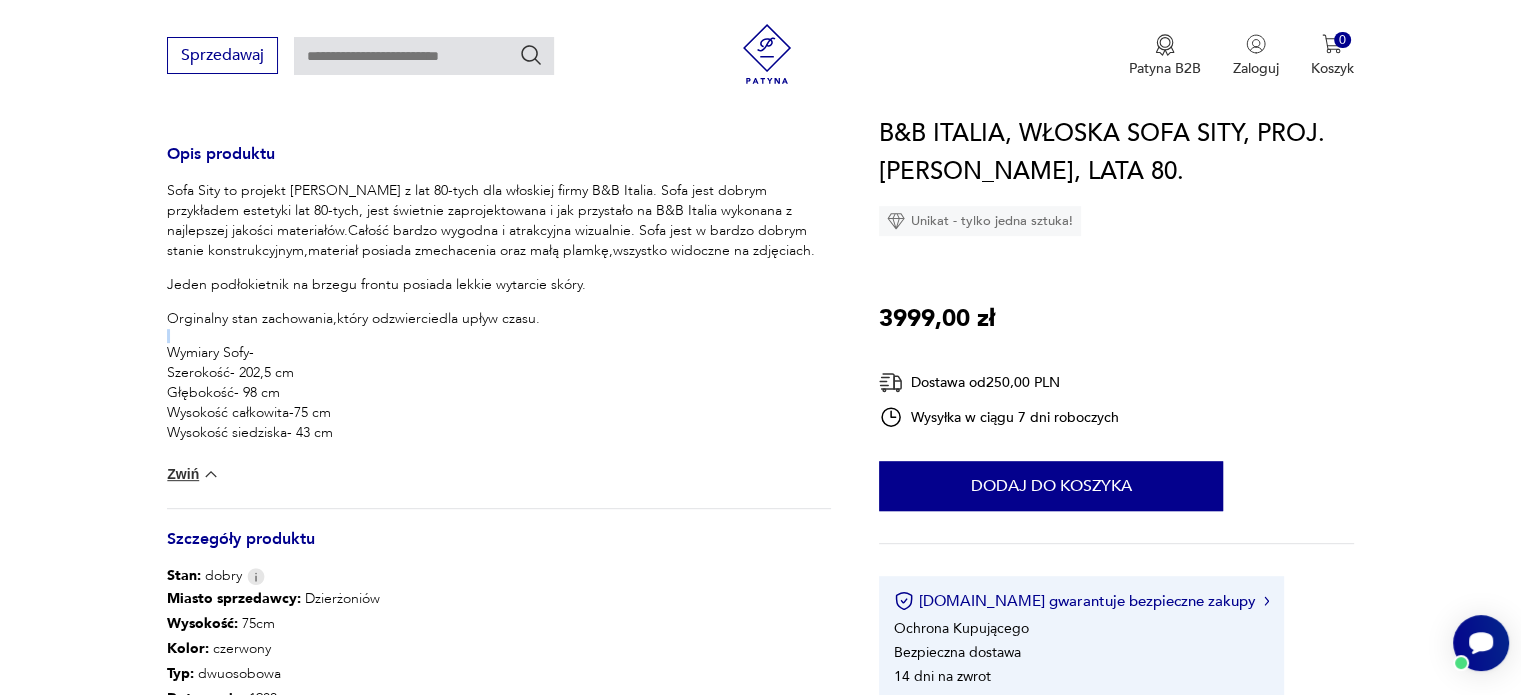 click on "Sofa Sity to projekt Antonio Citterio z lat 80-tych dla włoskiej firmy B&B Italia. Sofa jest dobrym przykładem estetyki lat 80-tych, jest świetnie zaprojektowana i jak przystało na B&B Italia wykonana z najlepszej jakości materiałów.Całość bardzo wygodna i atrakcyjna wizualnie. Sofa jest w bardzo dobrym stanie konstrukcyjnym,materiał posiada zmechacenia oraz małą plamkę,wszystko widoczne na zdjęciach.
Jeden podłokietnik na brzegu frontu posiada lekkie wytarcie skóry.
Orginalny stan zachowania,który odzwierciedla upływ czasu.
Wymiary Sofy-
Szerokość- 202,5 cm
Głębokość- 98 cm
Wysokość całkowita-75 cm
Wysokość siedziska- 43 cm" at bounding box center (499, 312) 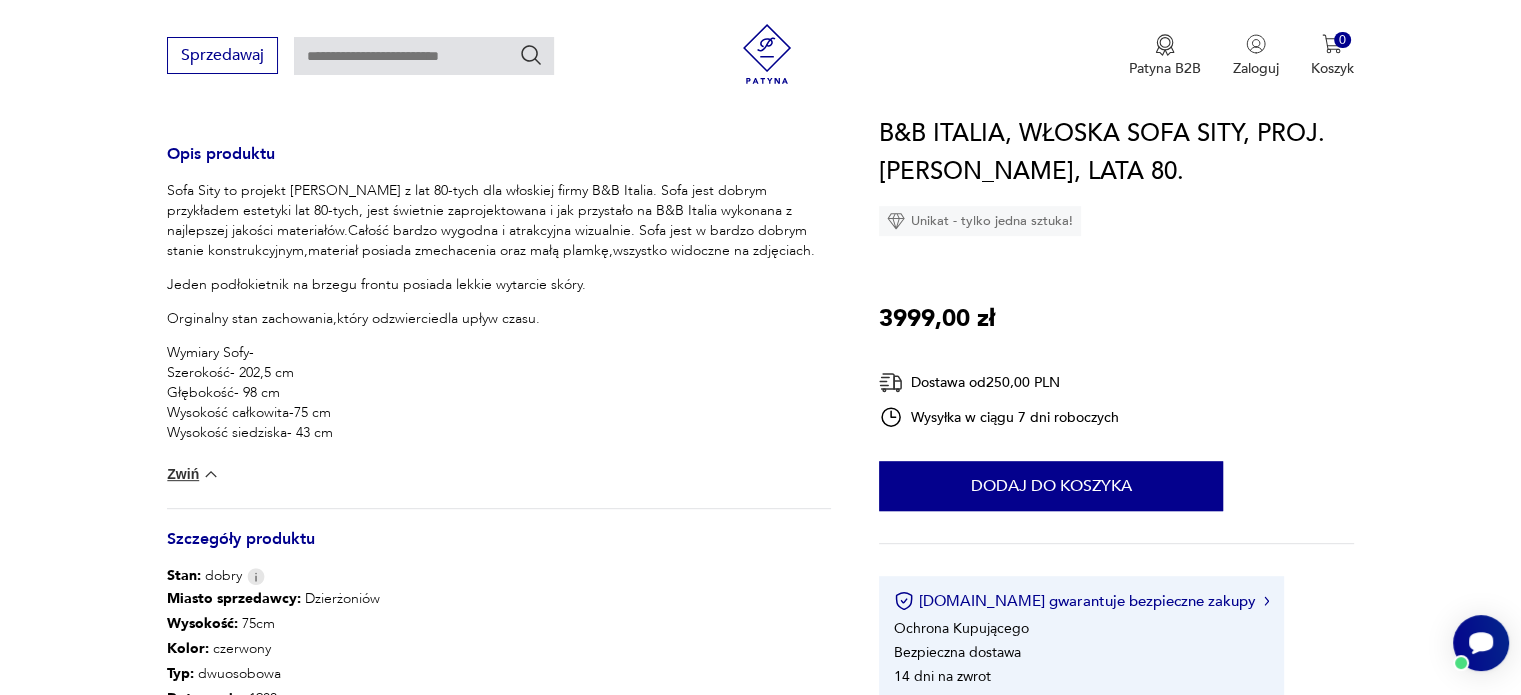 click on "Orginalny stan zachowania,który odzwierciedla upływ czasu." at bounding box center (499, 319) 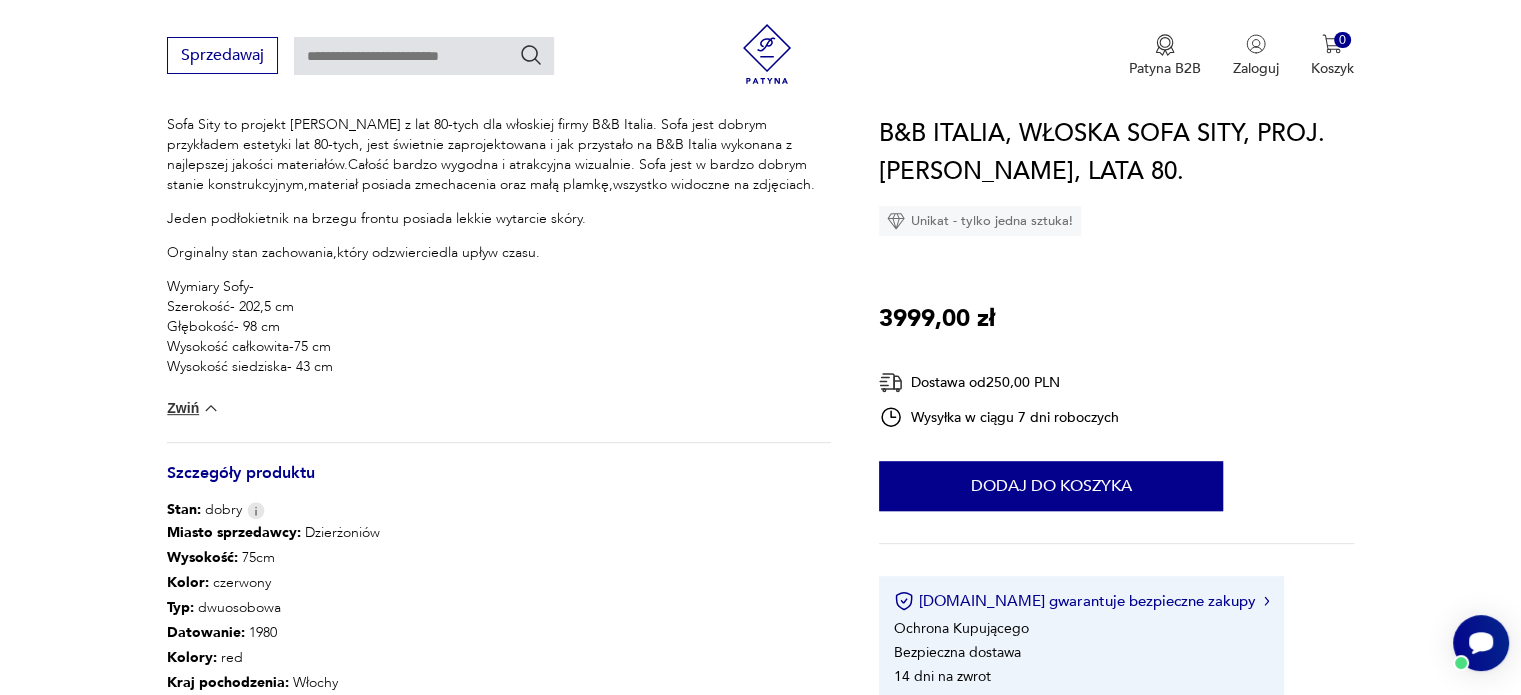 scroll, scrollTop: 902, scrollLeft: 0, axis: vertical 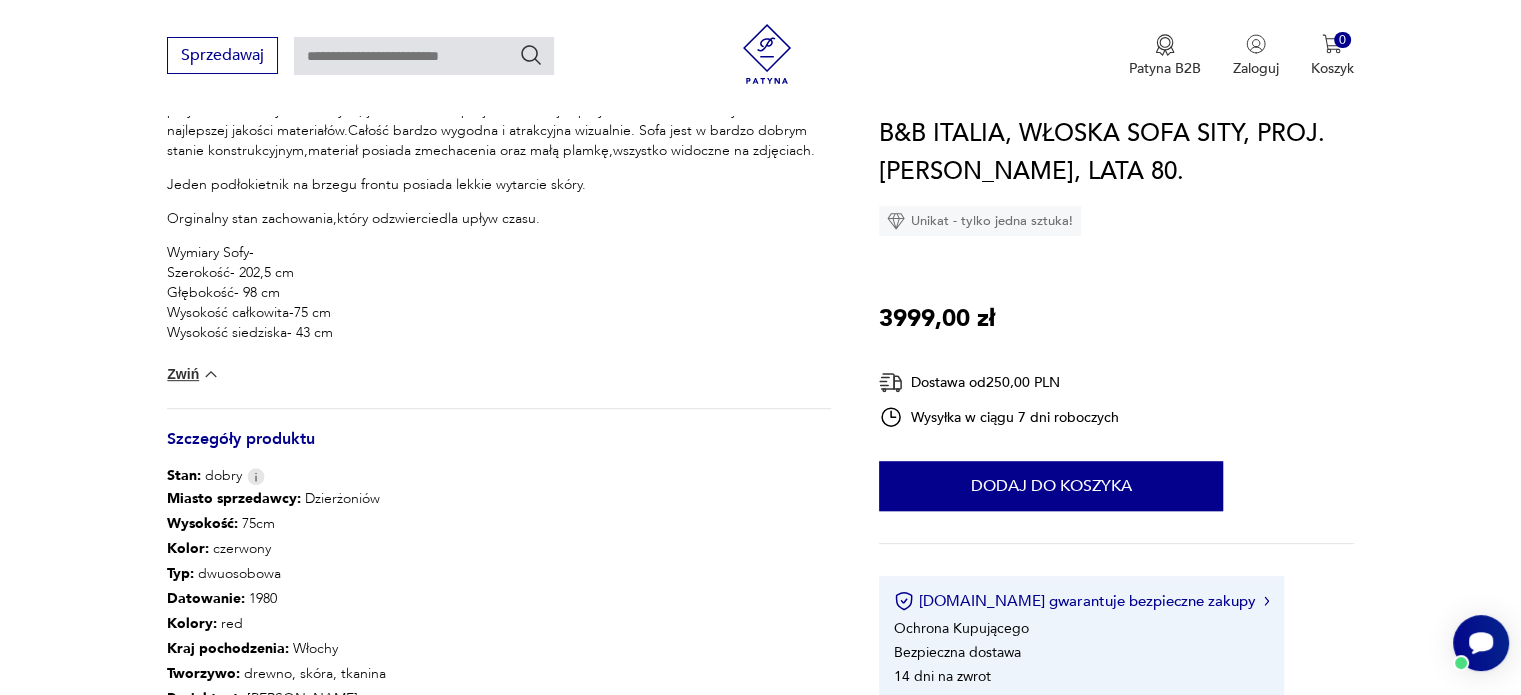 click on "Zwiń" at bounding box center [193, 374] 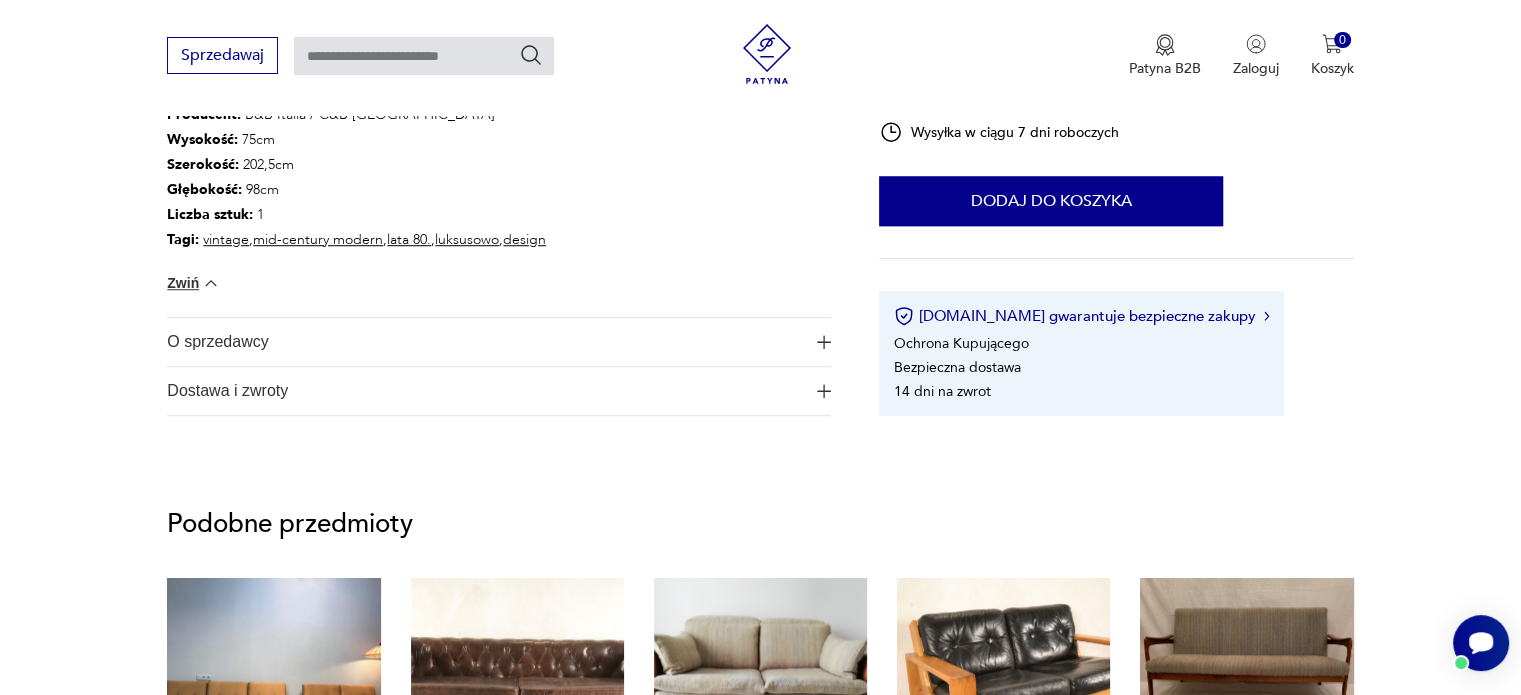 scroll, scrollTop: 1402, scrollLeft: 0, axis: vertical 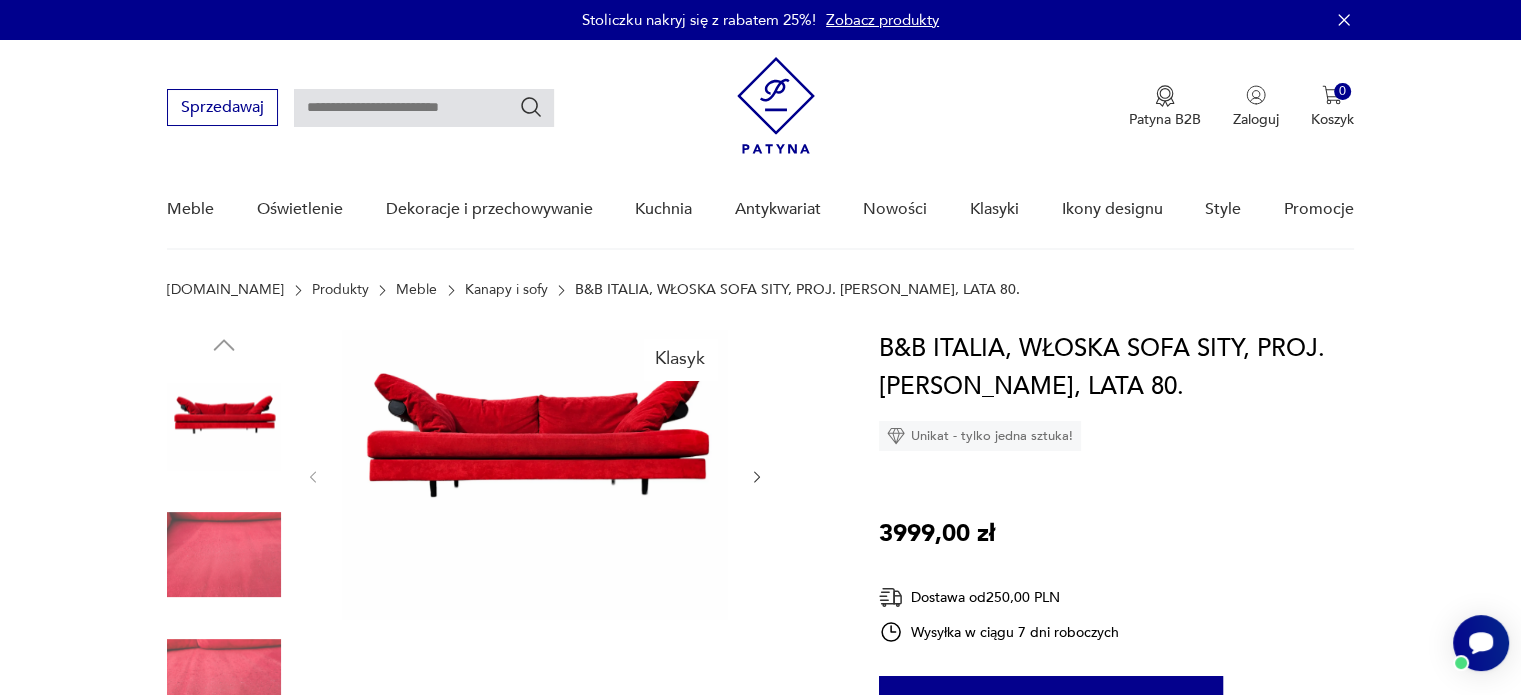 click 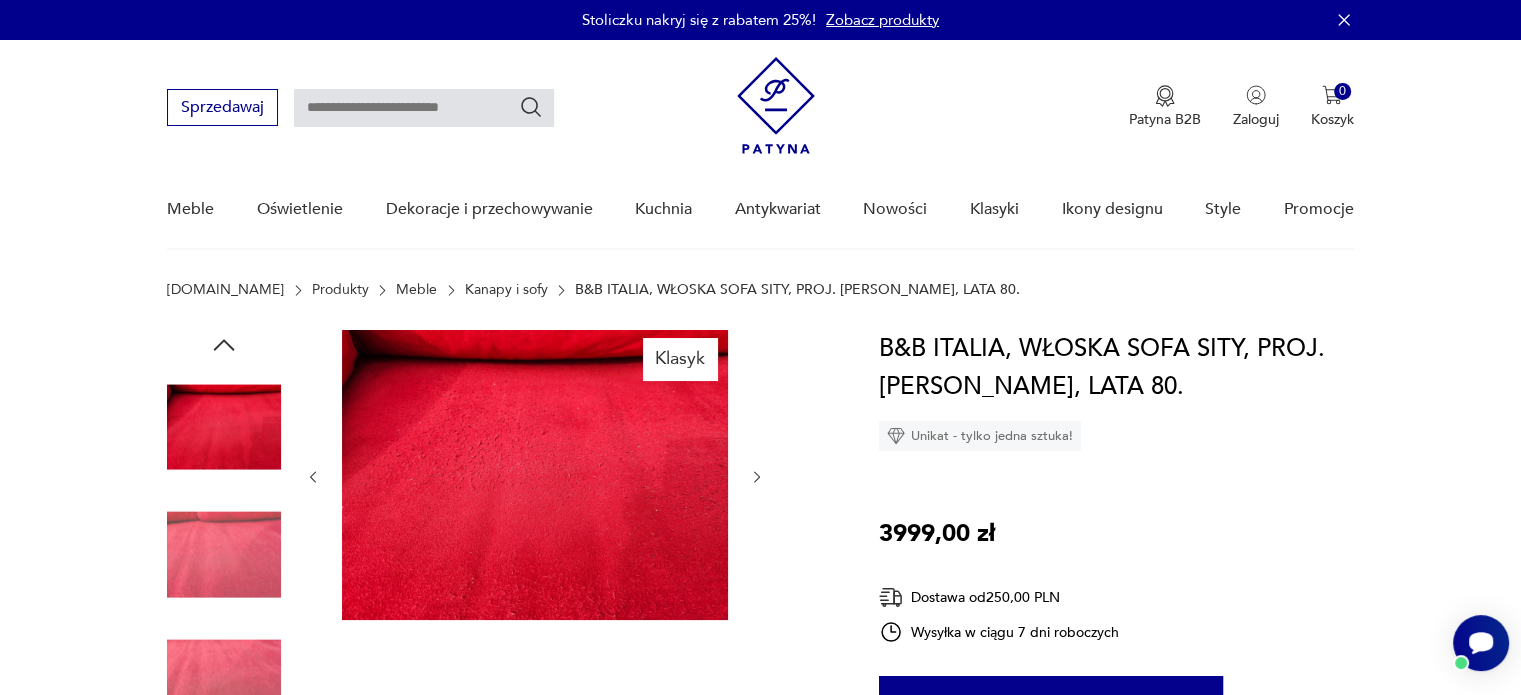 click 